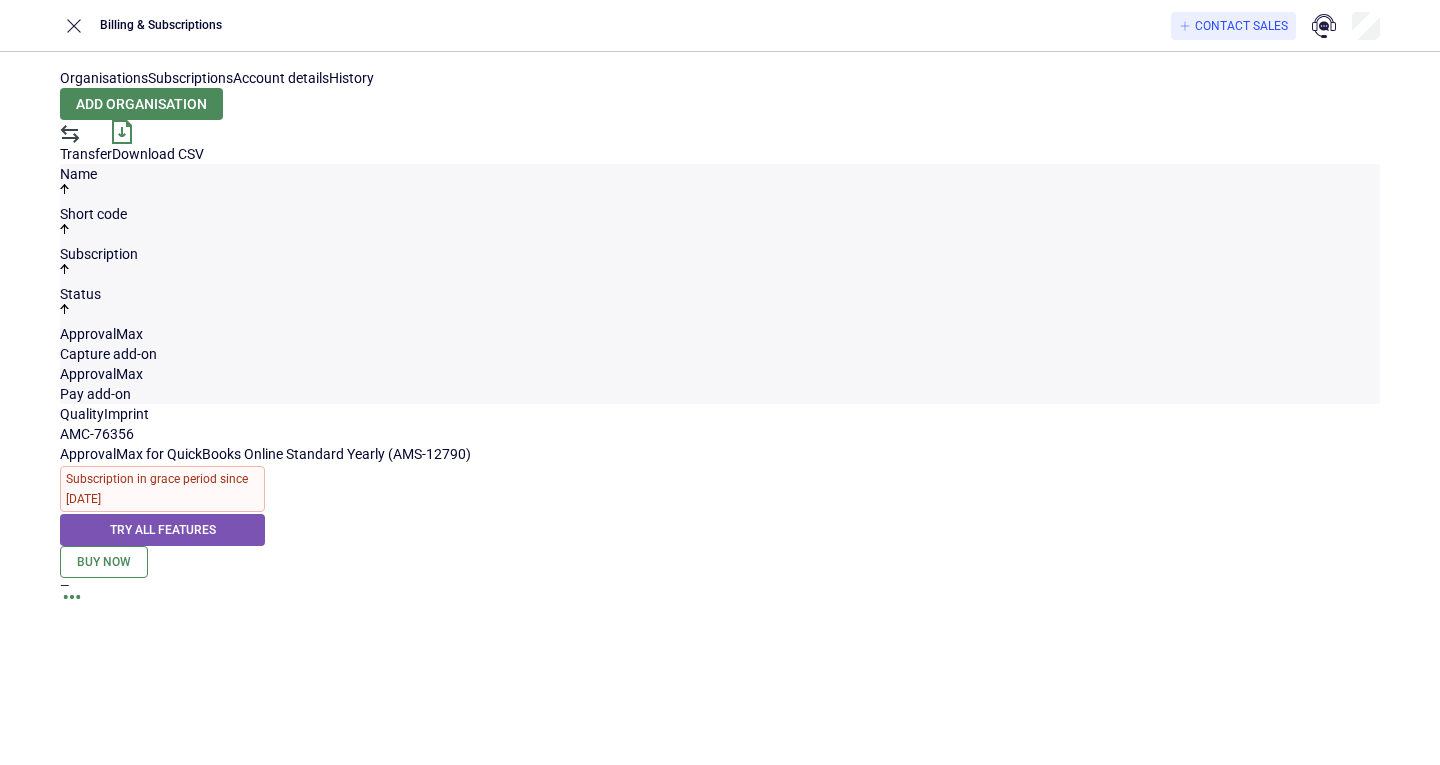 scroll, scrollTop: 0, scrollLeft: 0, axis: both 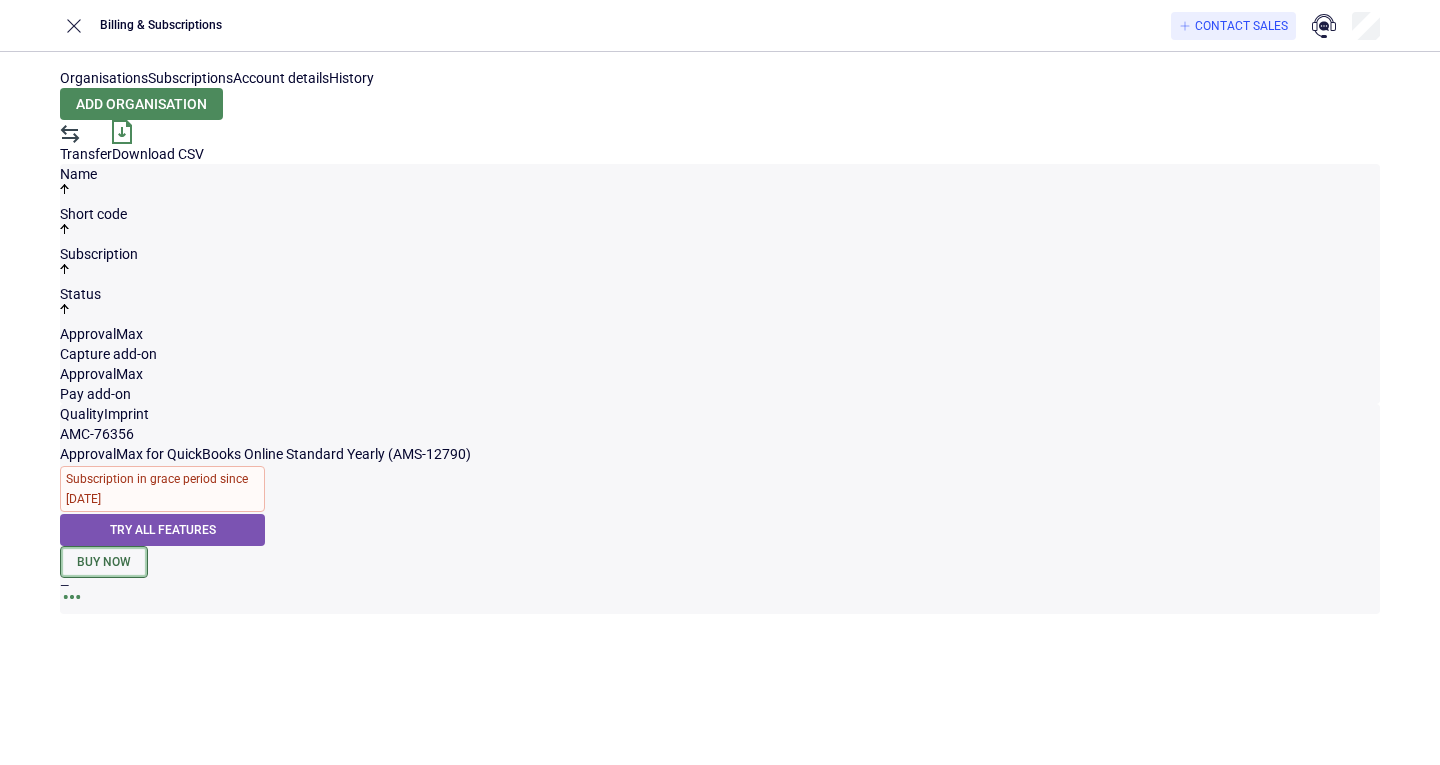 click on "Buy now" at bounding box center [104, 562] 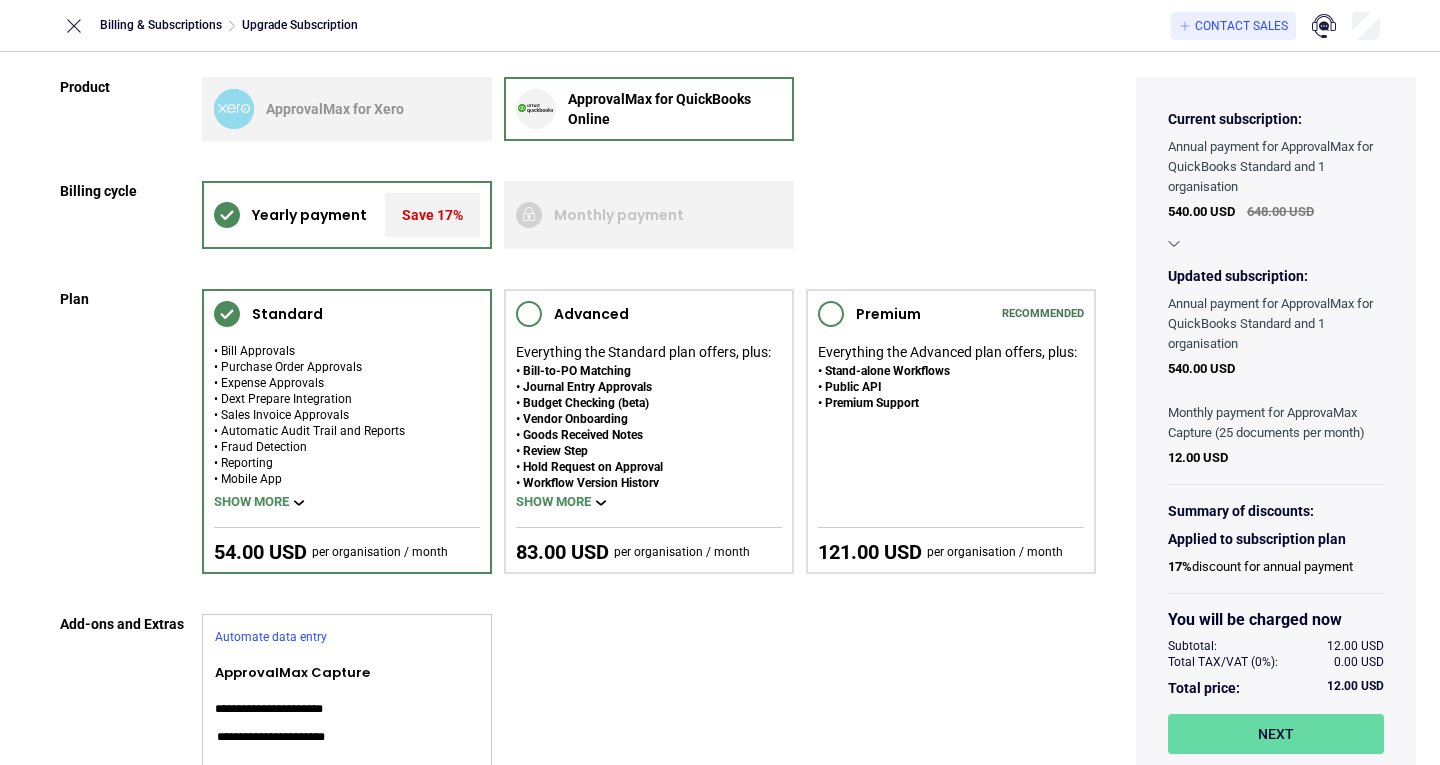 scroll, scrollTop: 200, scrollLeft: 0, axis: vertical 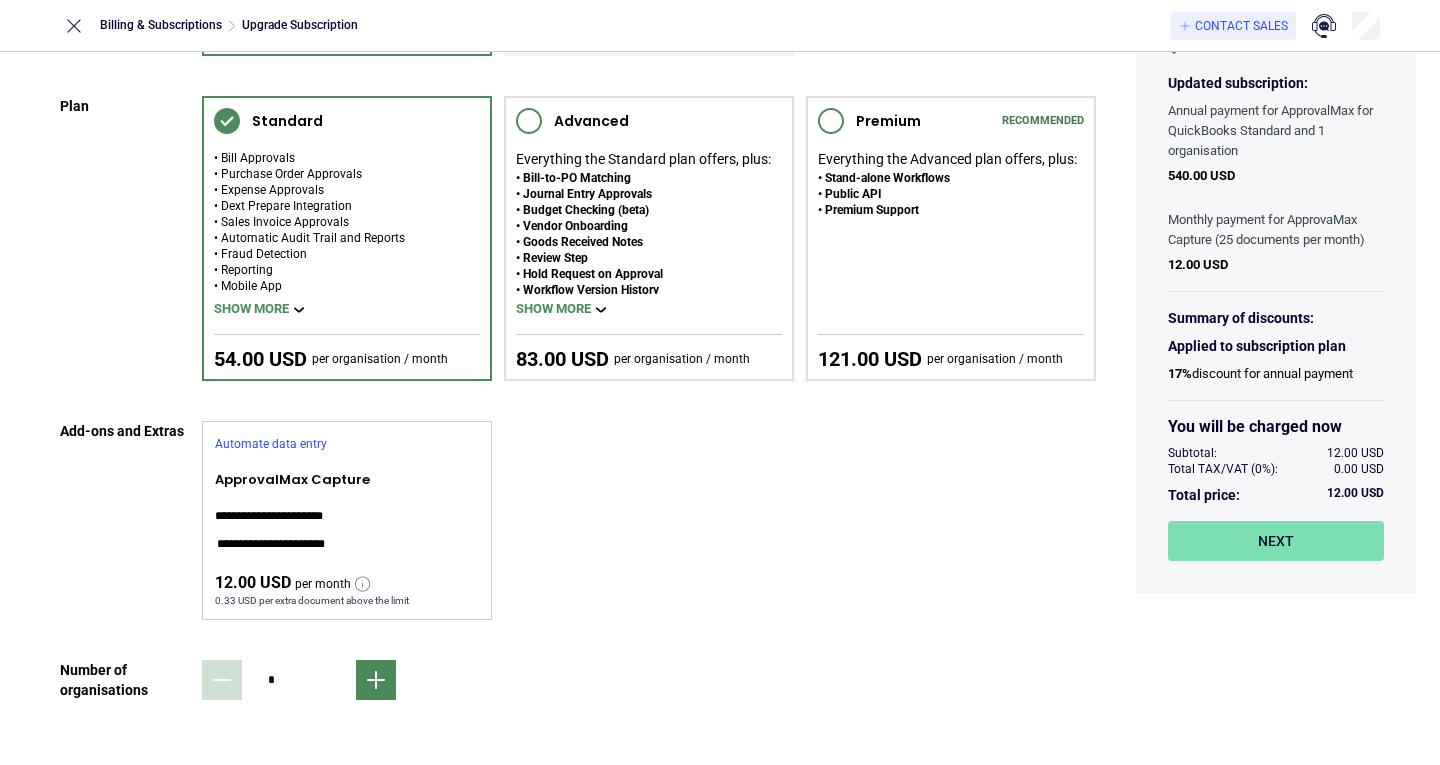 click on "Next" at bounding box center [1276, 541] 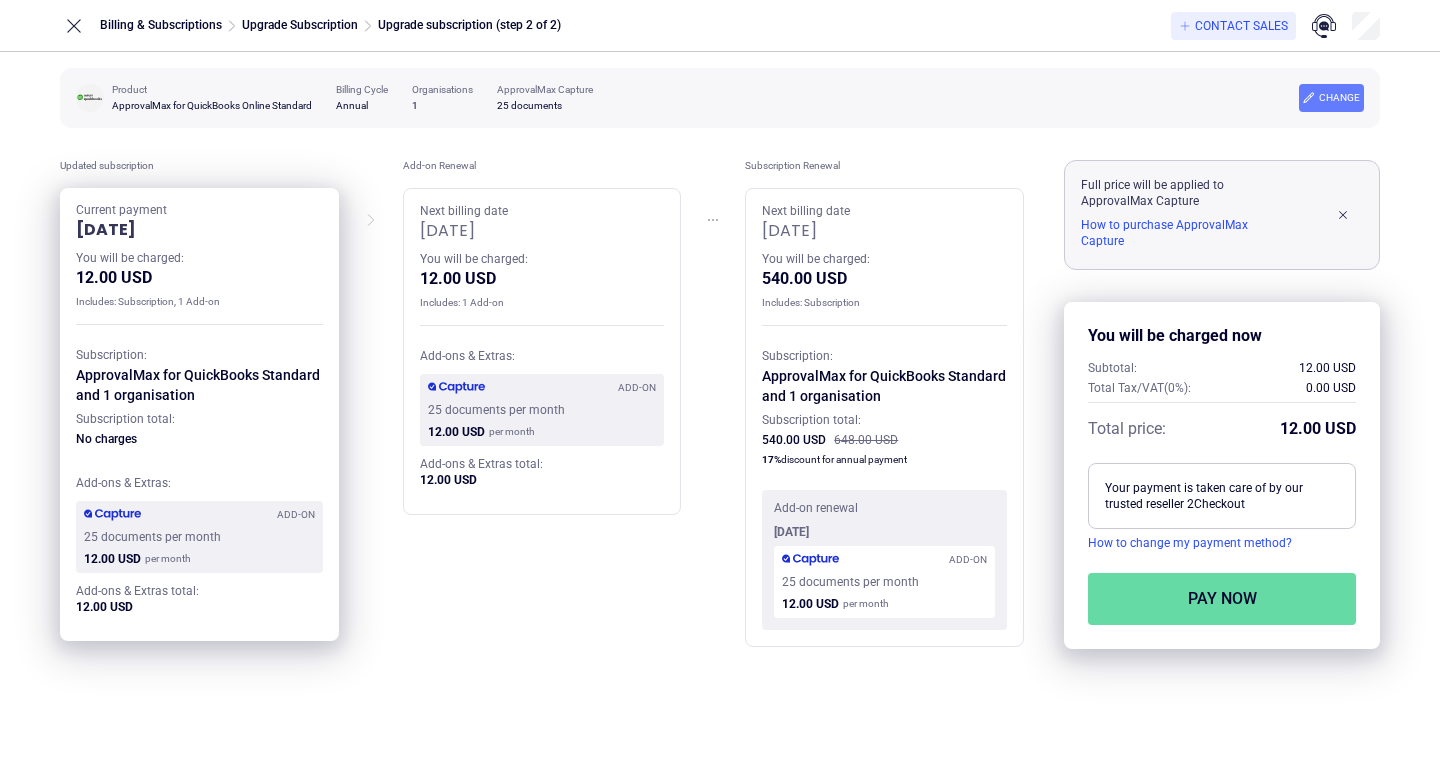 scroll, scrollTop: 0, scrollLeft: 0, axis: both 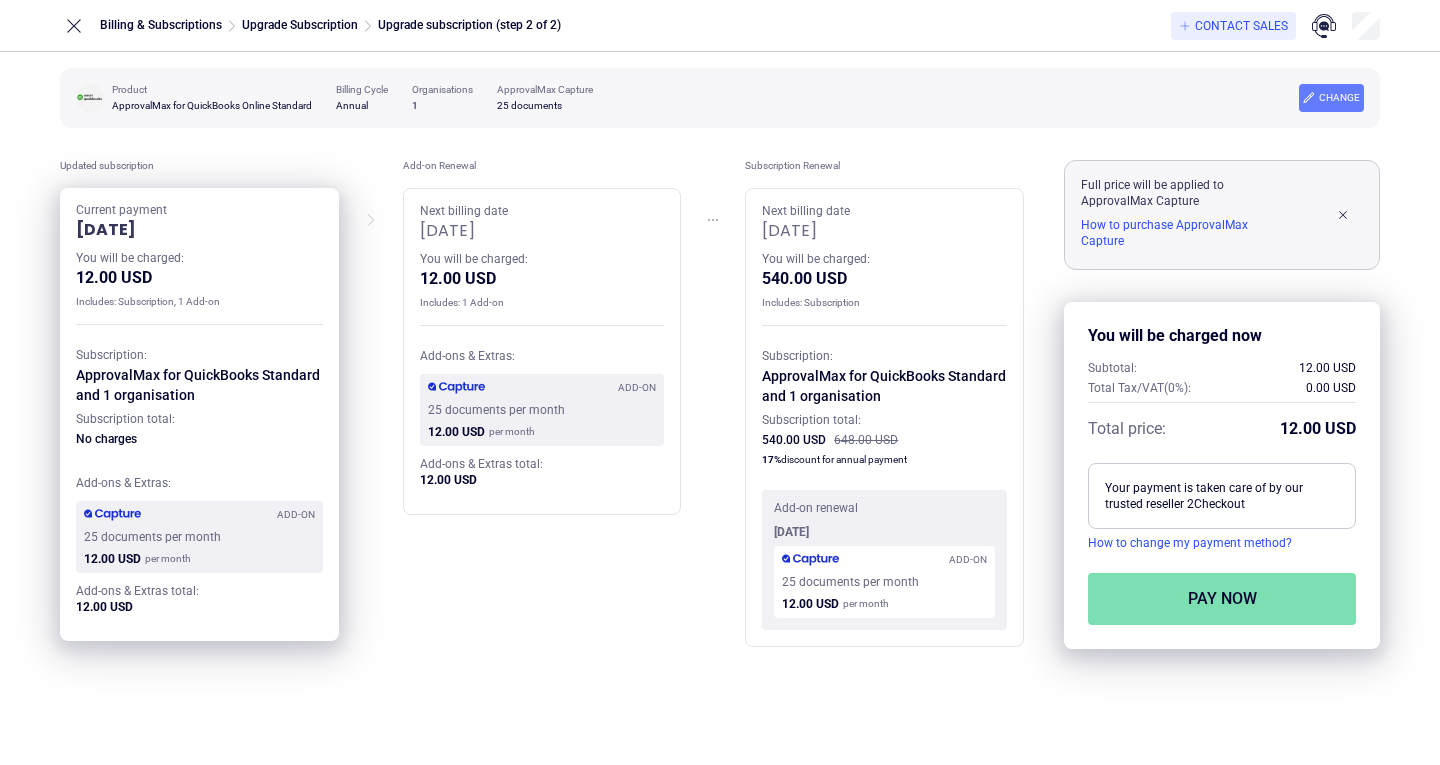 click on "Pay now" at bounding box center [1222, 599] 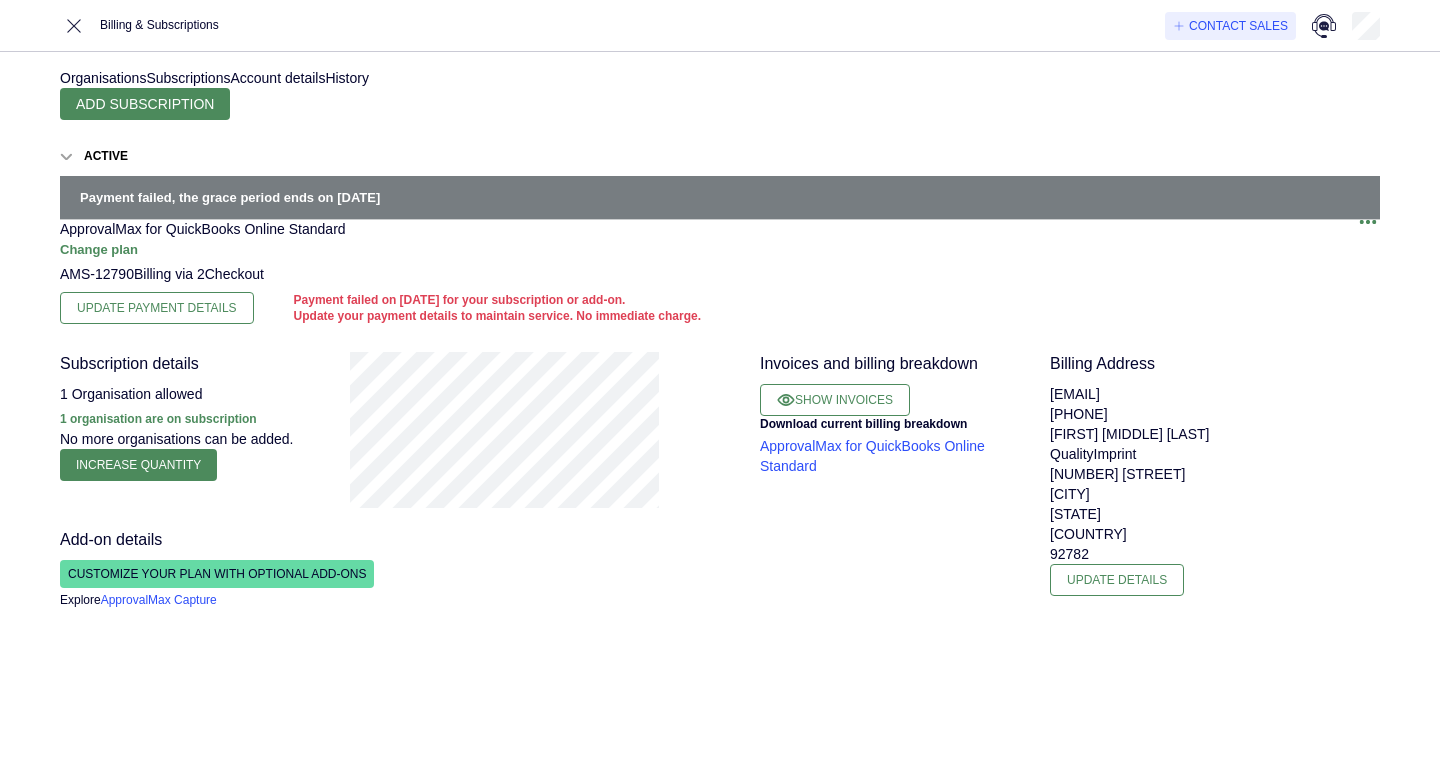 scroll, scrollTop: 0, scrollLeft: 0, axis: both 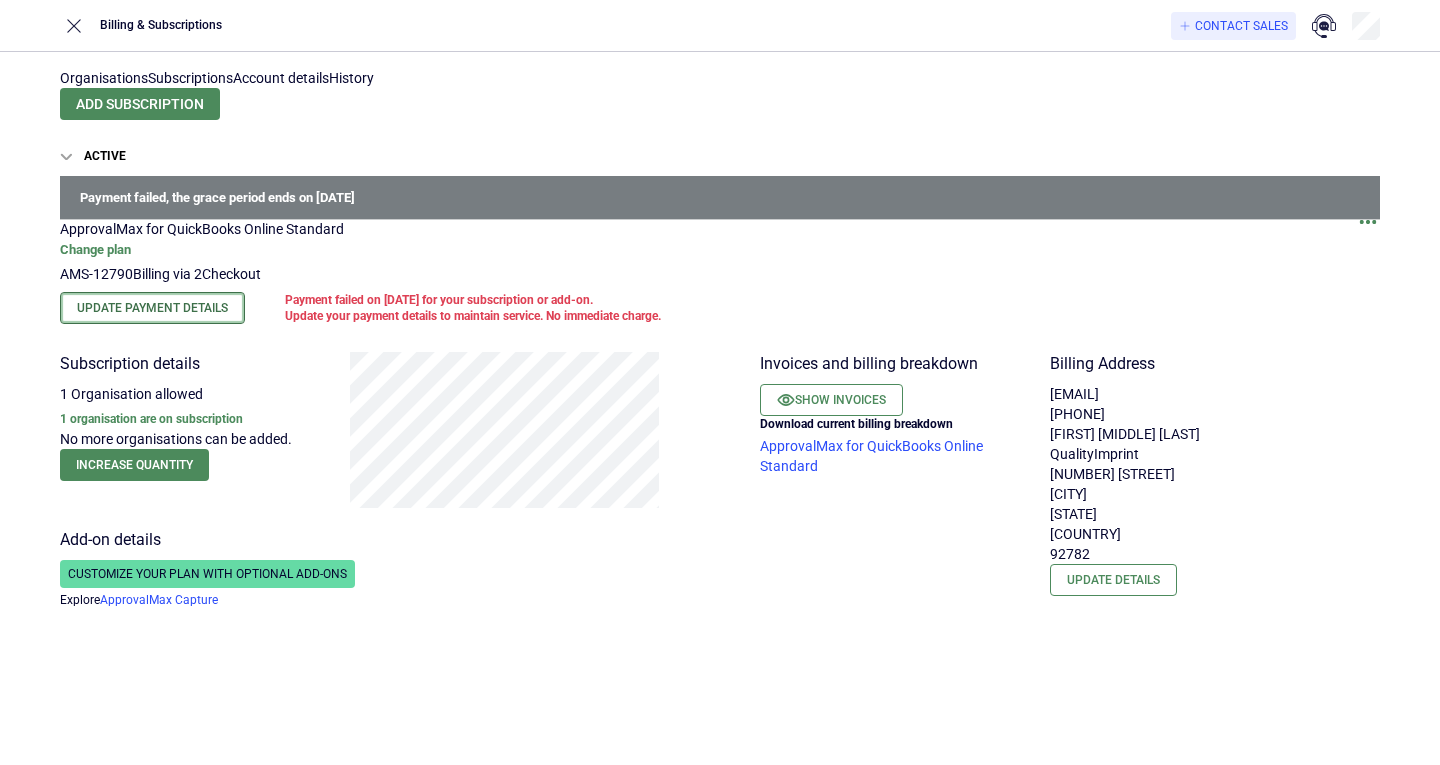 click on "Update Payment Details" at bounding box center (152, 308) 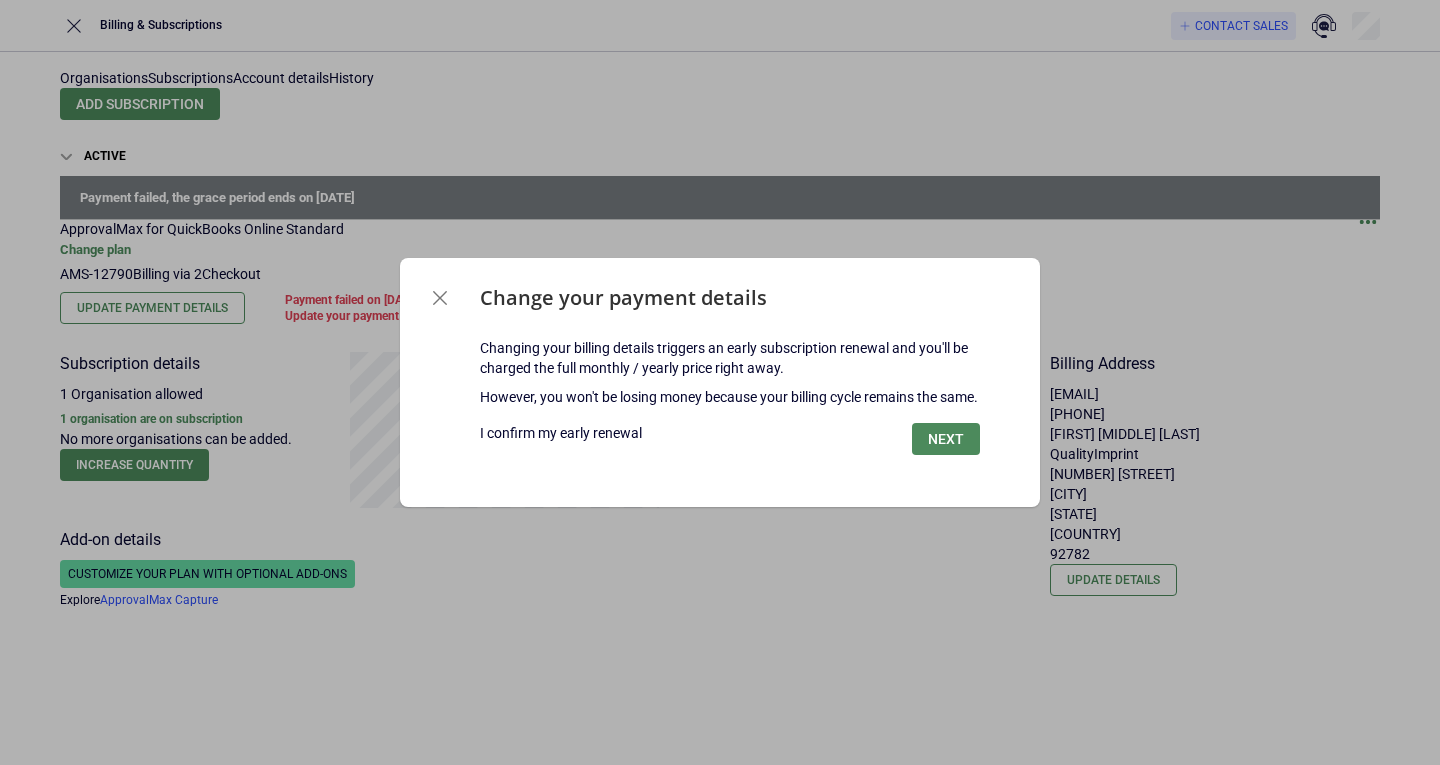 click at bounding box center (561, 423) 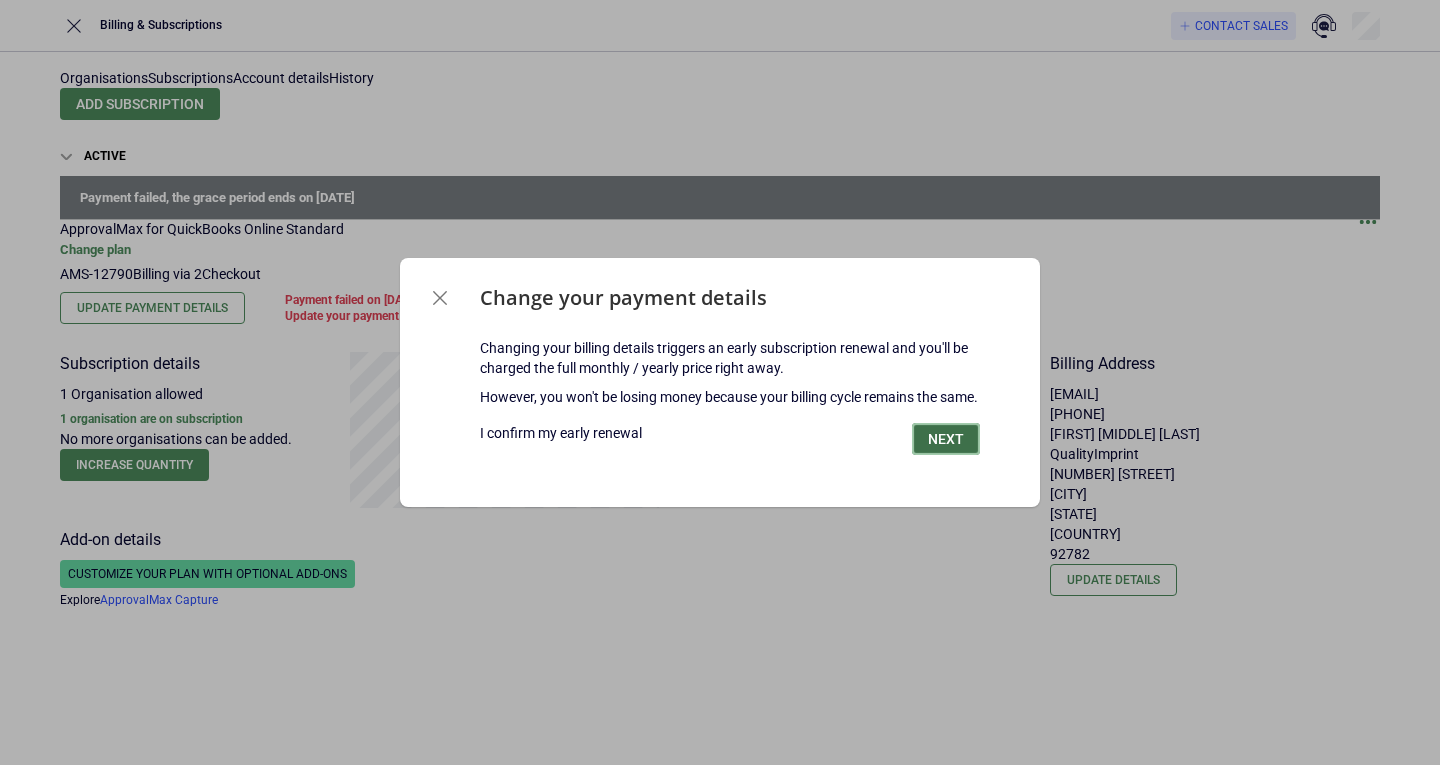 click on "Next" at bounding box center [946, 439] 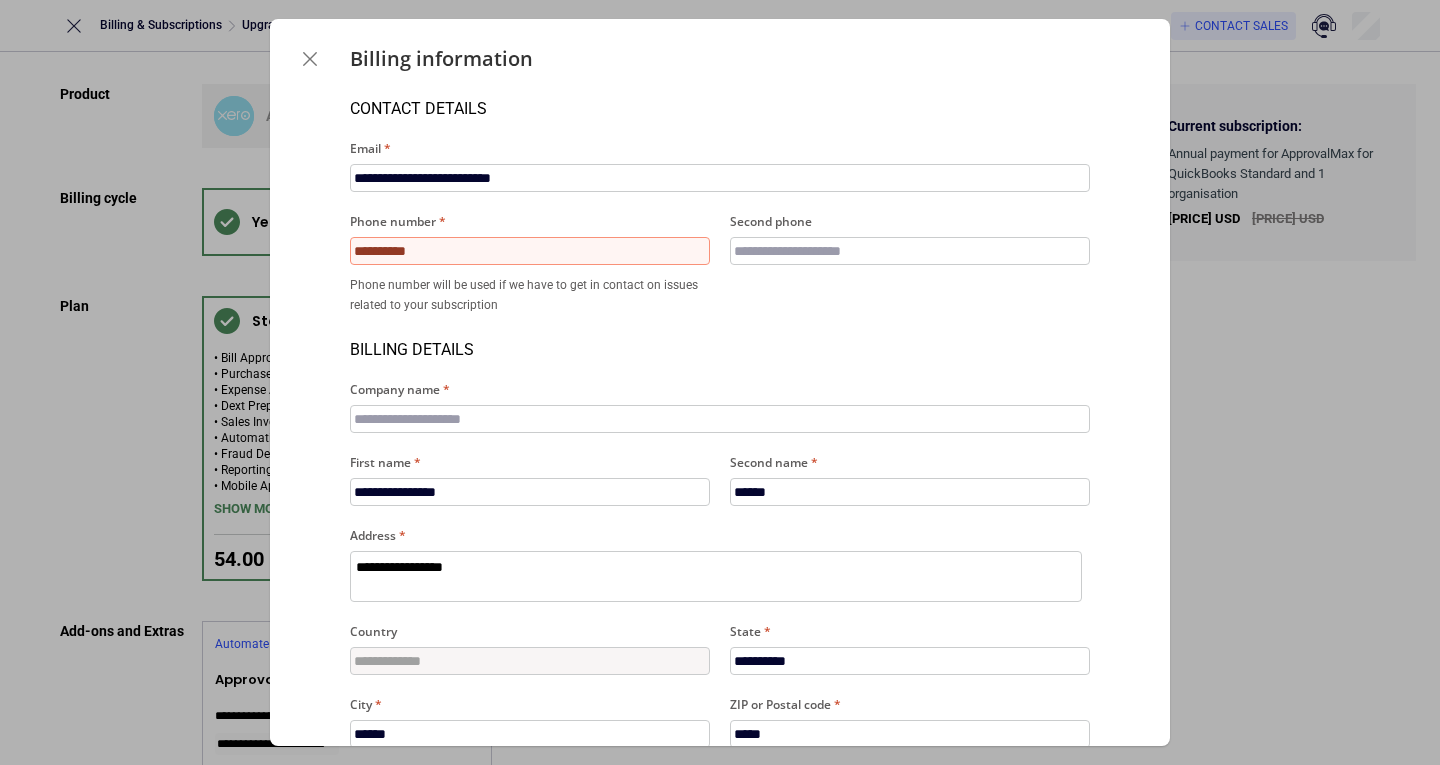 click on "Billing details" at bounding box center [720, 337] 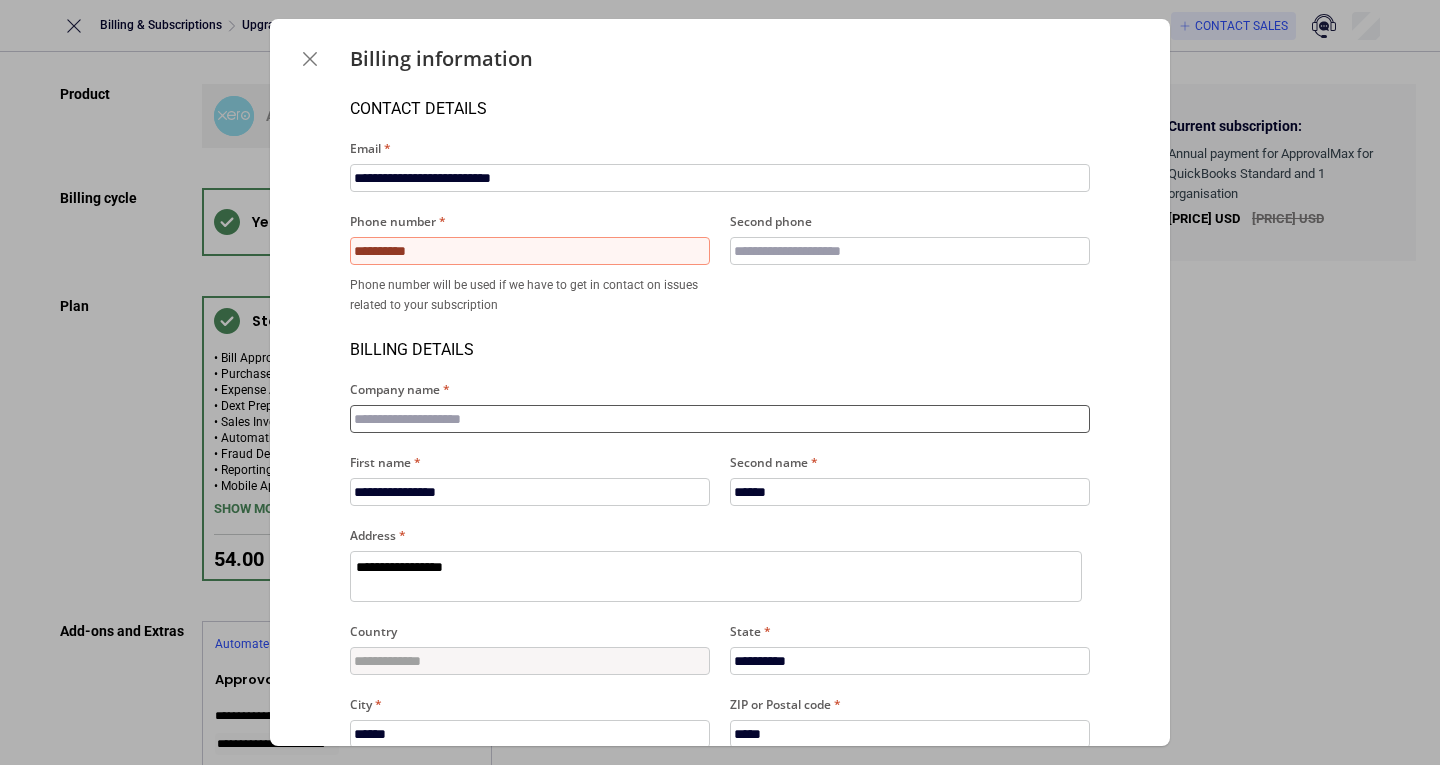 click on "Company name" at bounding box center (720, 419) 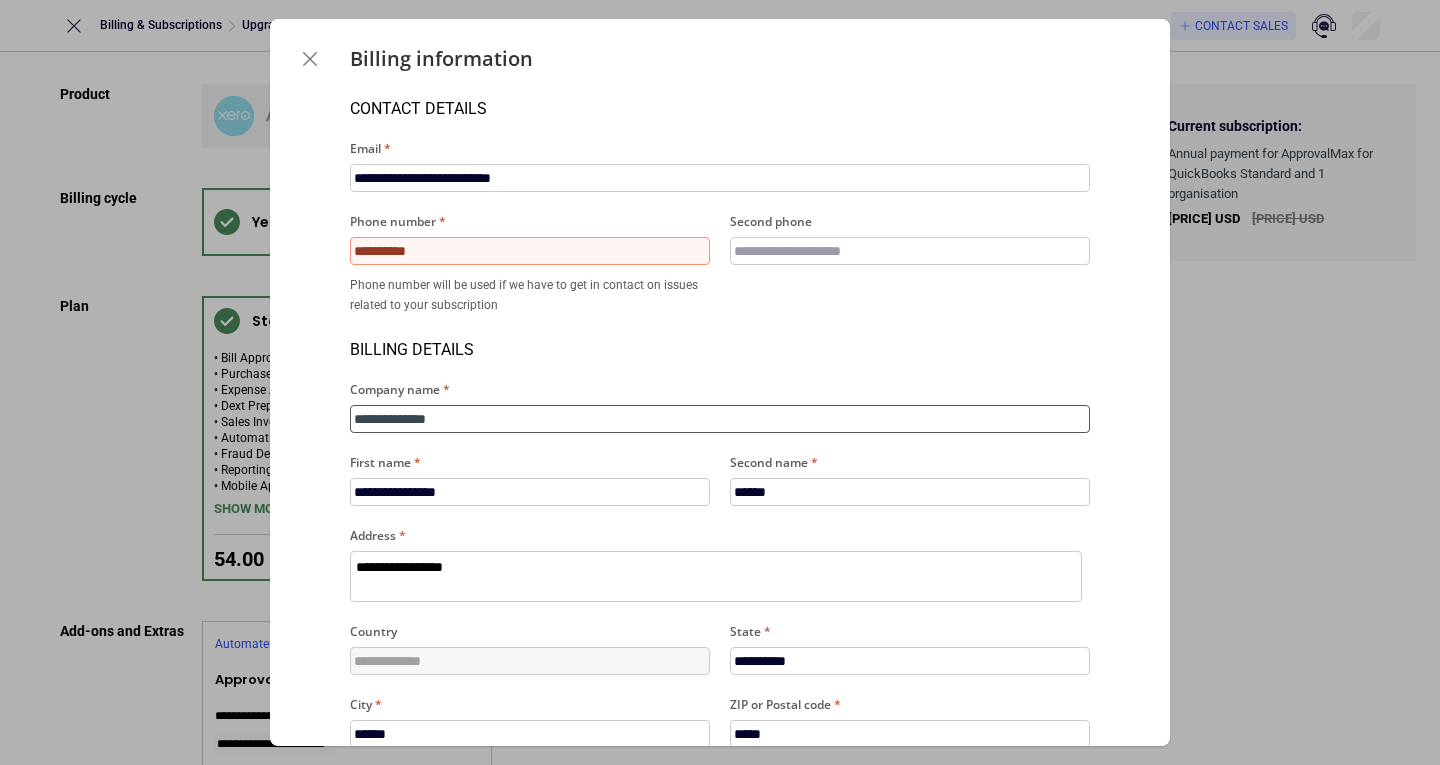 scroll, scrollTop: 212, scrollLeft: 0, axis: vertical 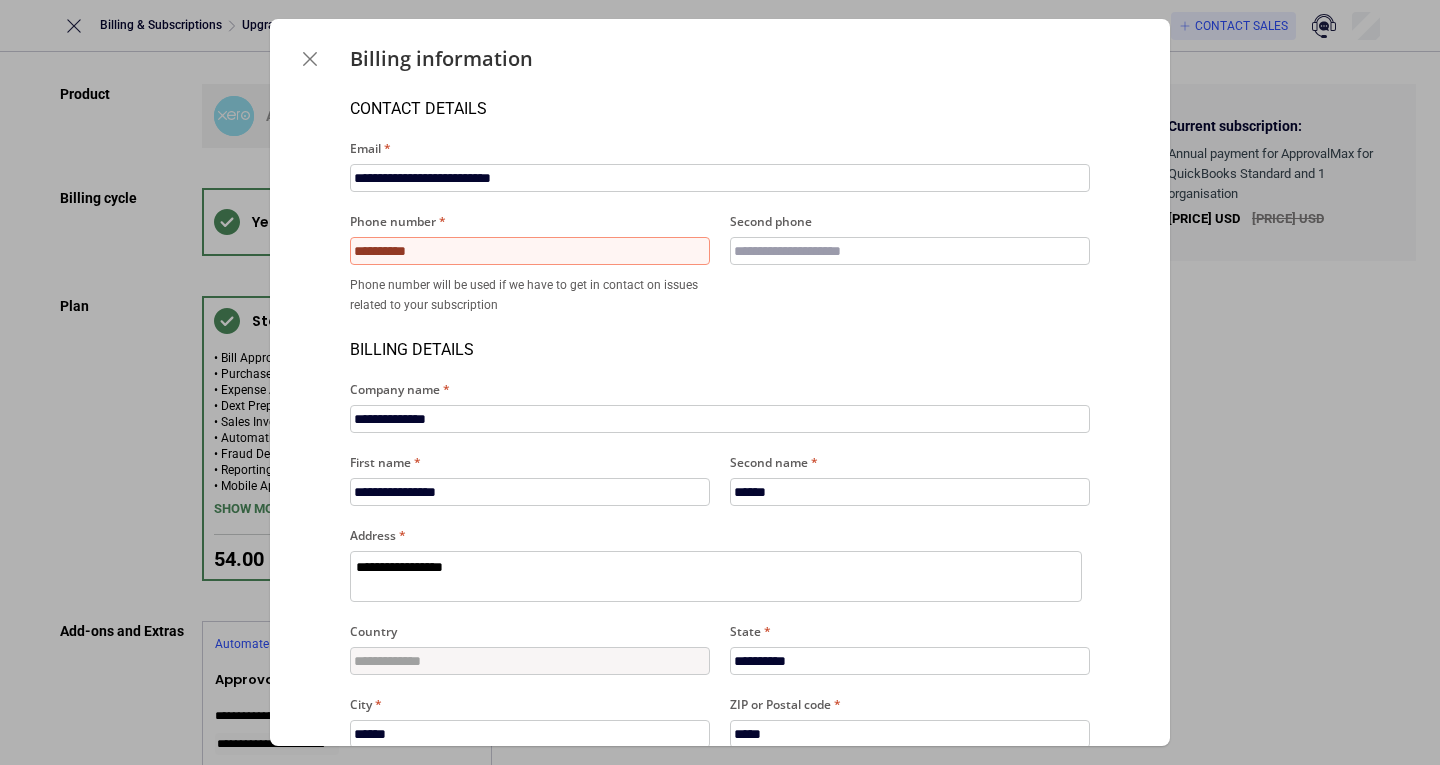click on "Tax ID (VAT / ABN / GST)" at bounding box center [720, 807] 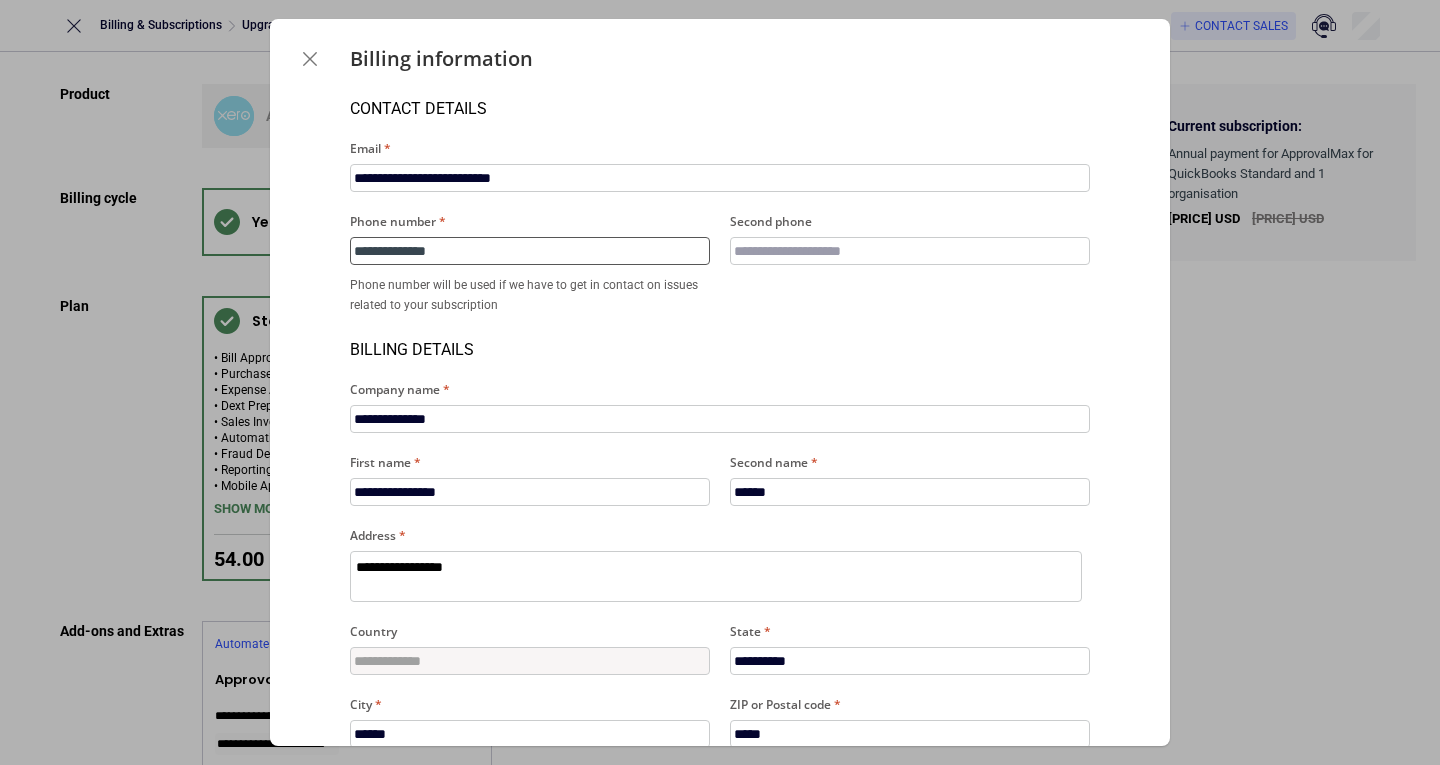 click on "**********" at bounding box center (530, 251) 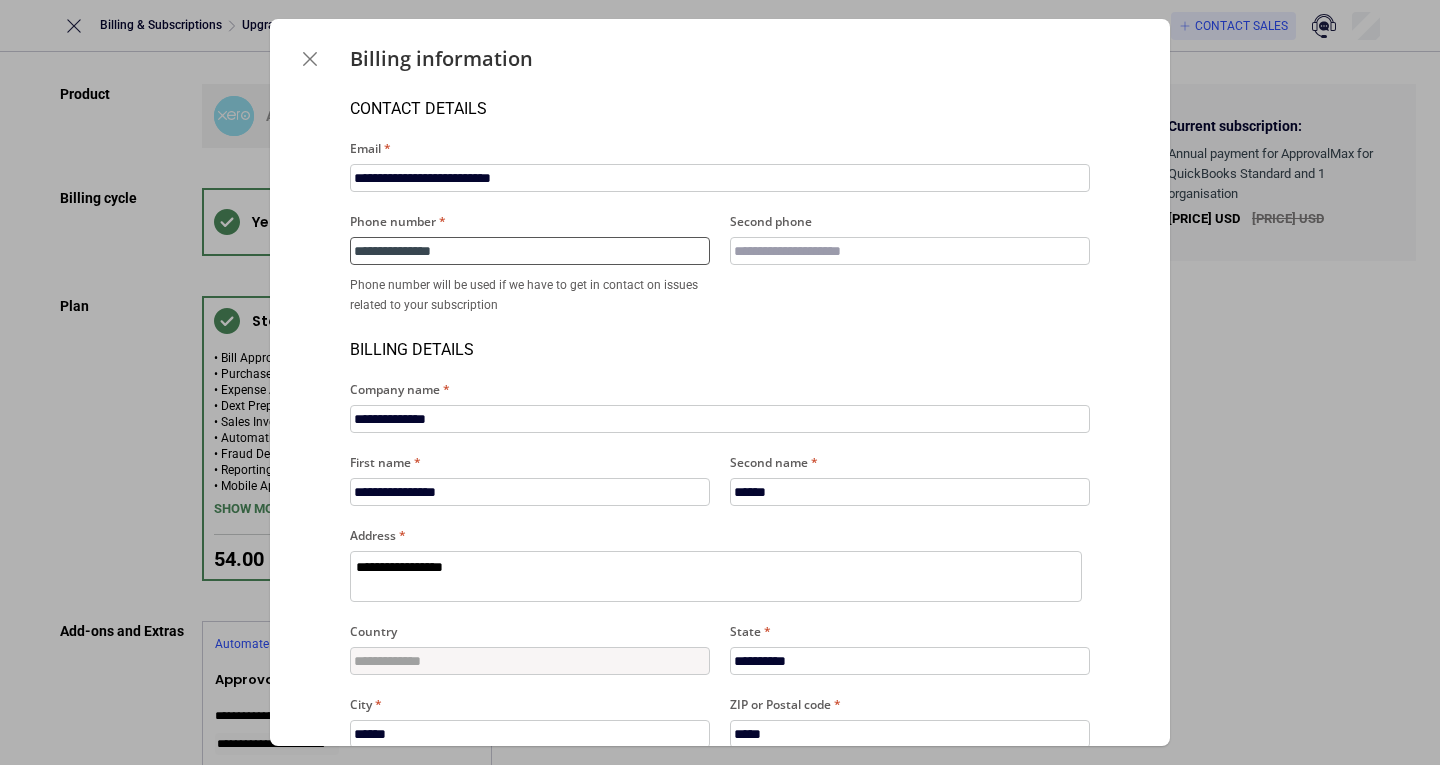 type on "**********" 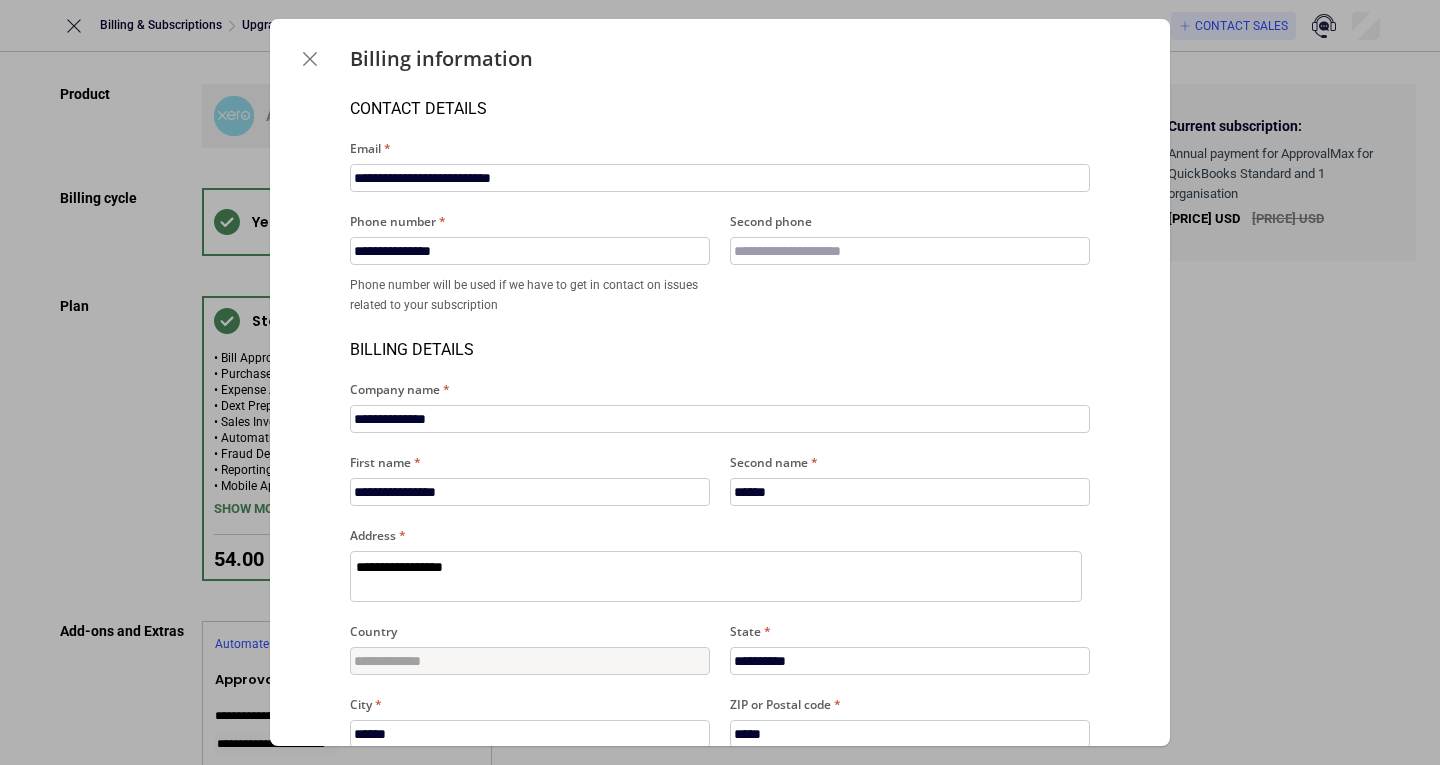 click on "Billing details" at bounding box center (720, 337) 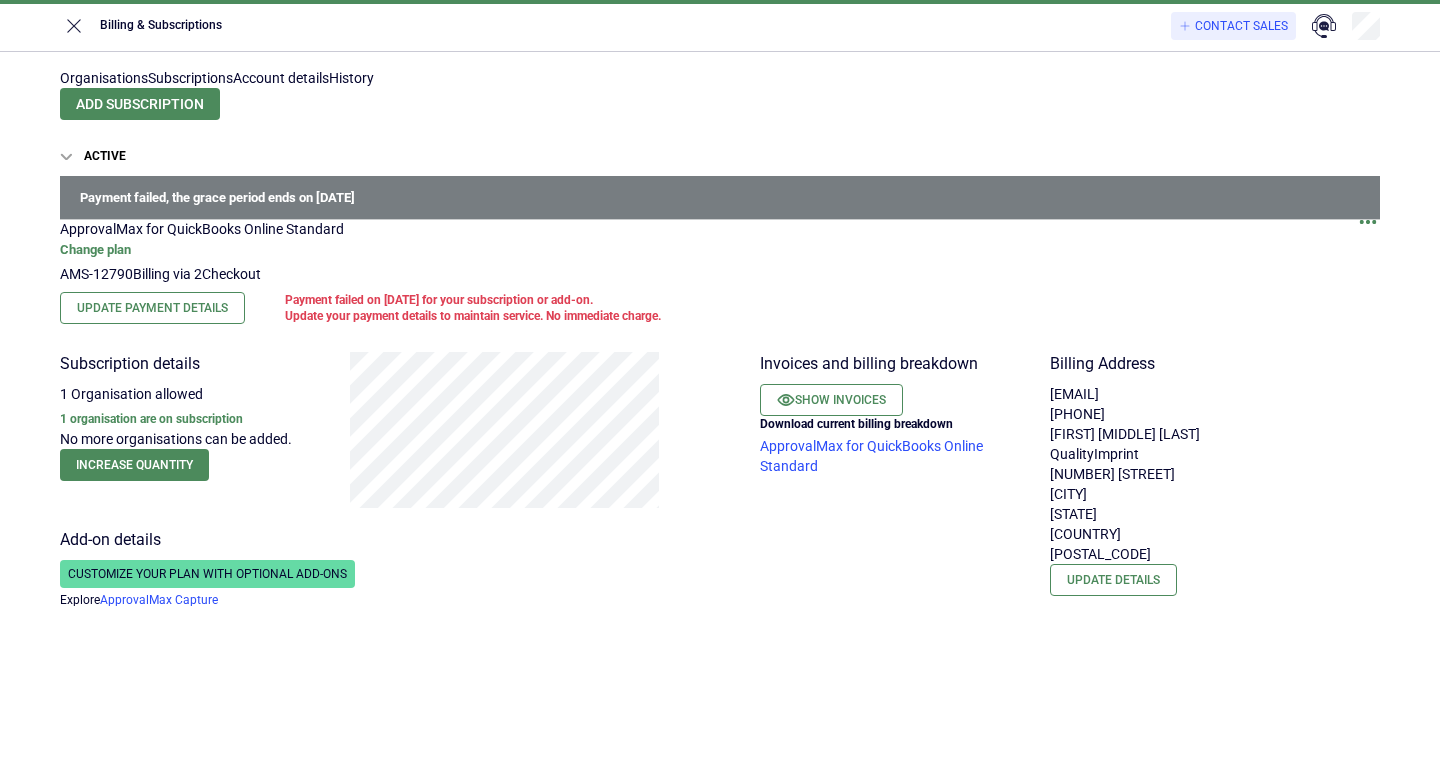 scroll, scrollTop: 0, scrollLeft: 0, axis: both 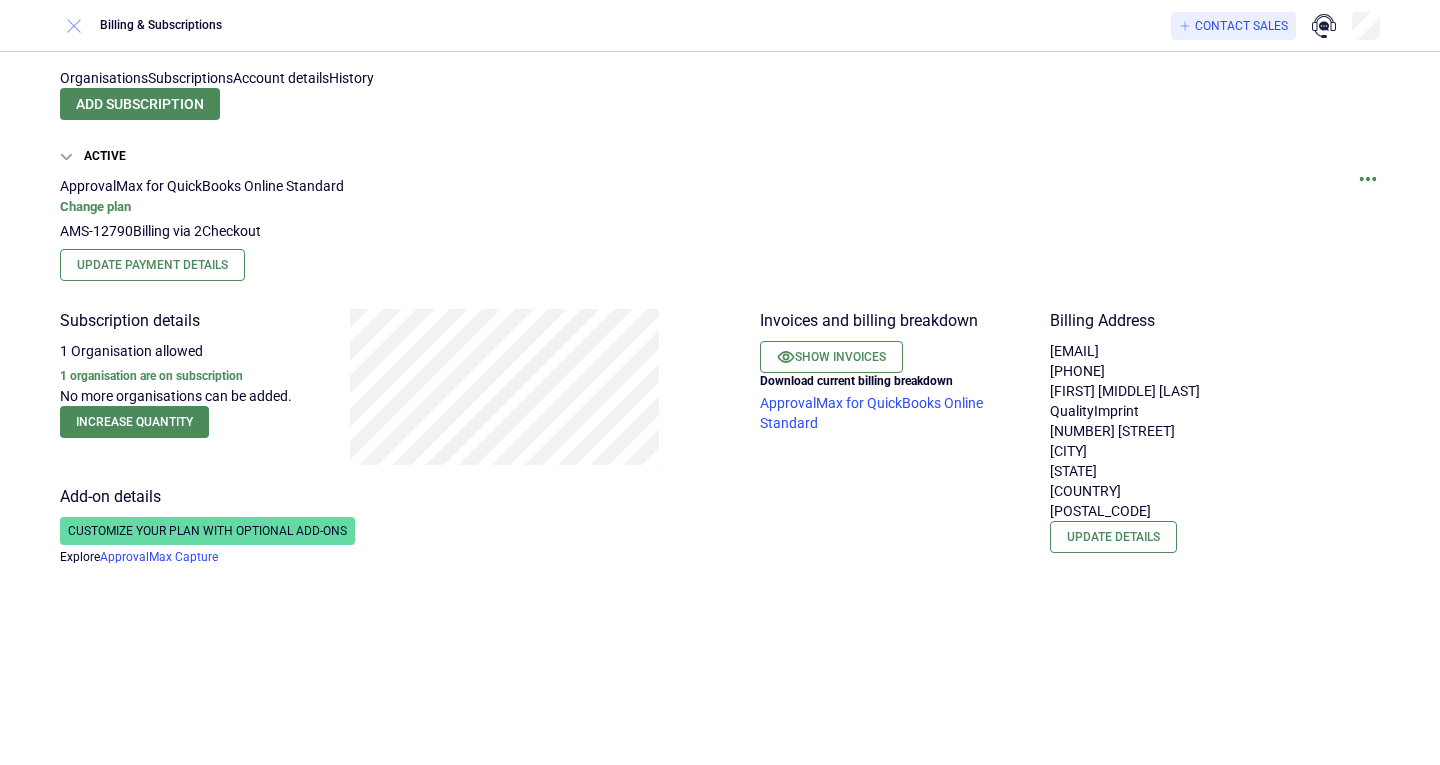 click at bounding box center [74, 26] 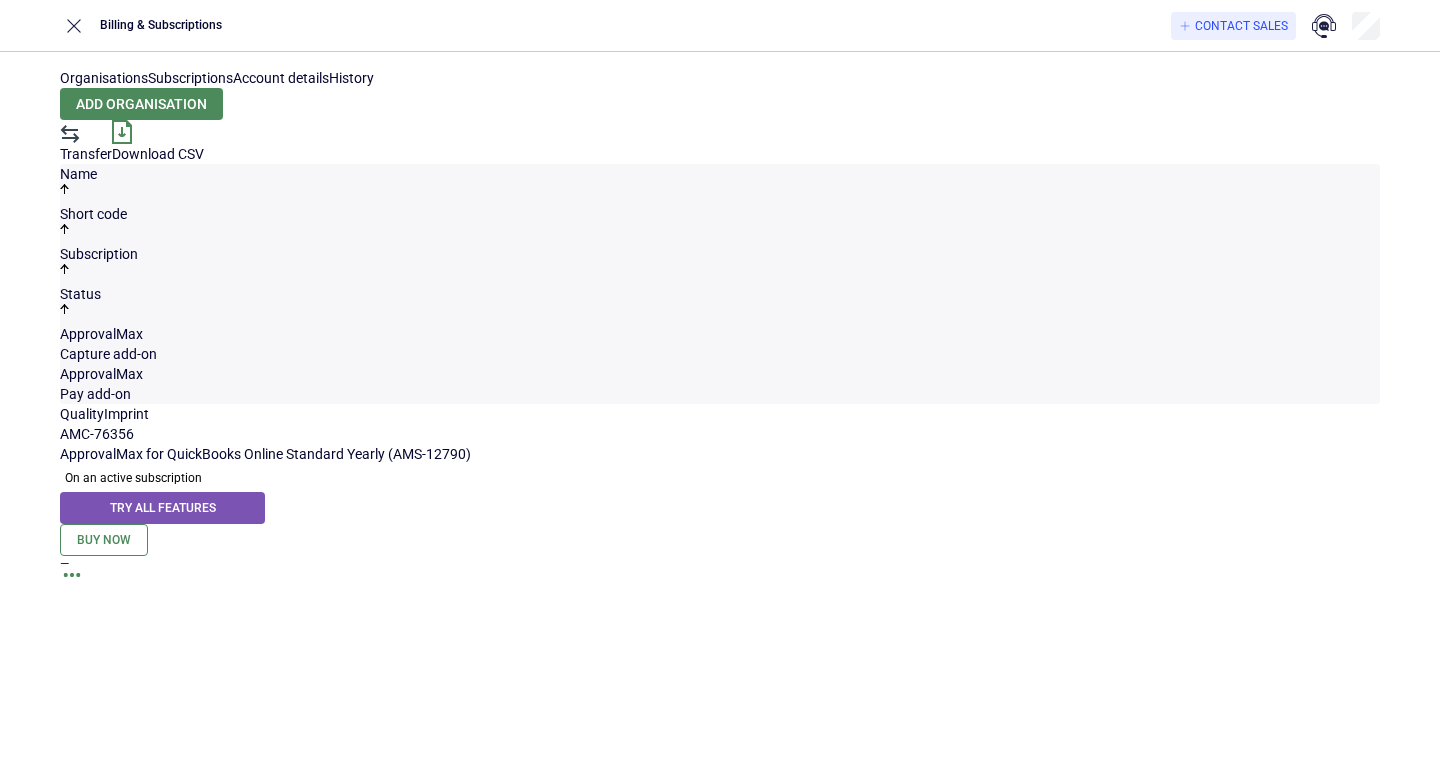 scroll, scrollTop: 0, scrollLeft: 0, axis: both 